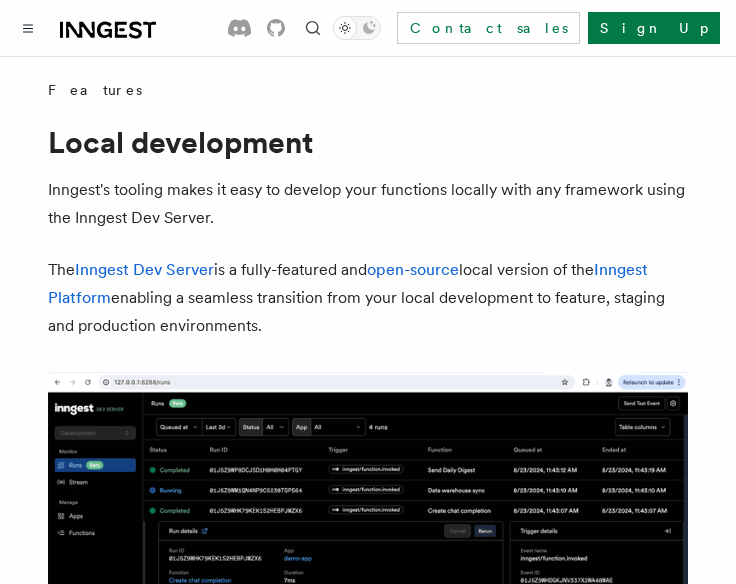 scroll, scrollTop: 452, scrollLeft: 0, axis: vertical 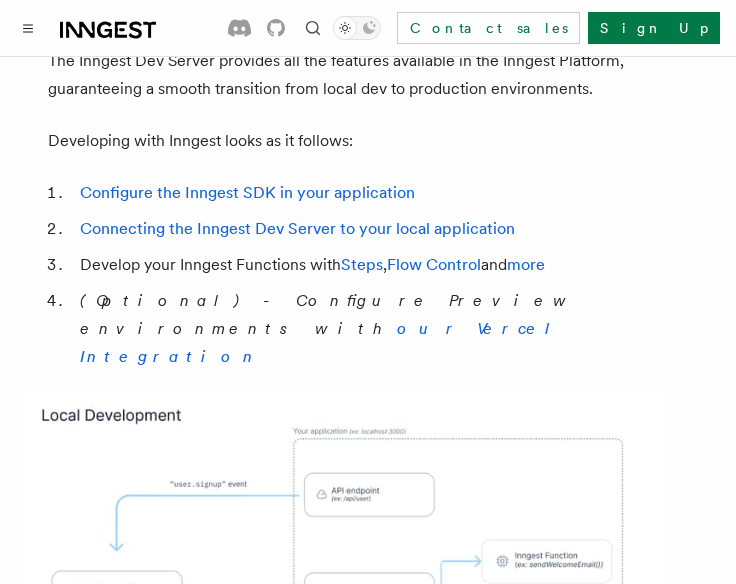 click on "Develop your Inngest Functions with  Steps ,  Flow Control  and  more" at bounding box center [381, 265] 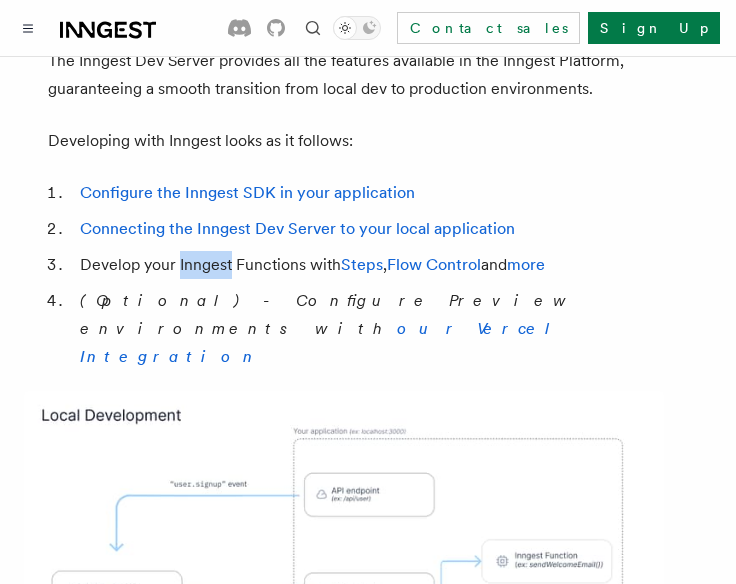 click on "Develop your Inngest Functions with  Steps ,  Flow Control  and  more" at bounding box center [381, 265] 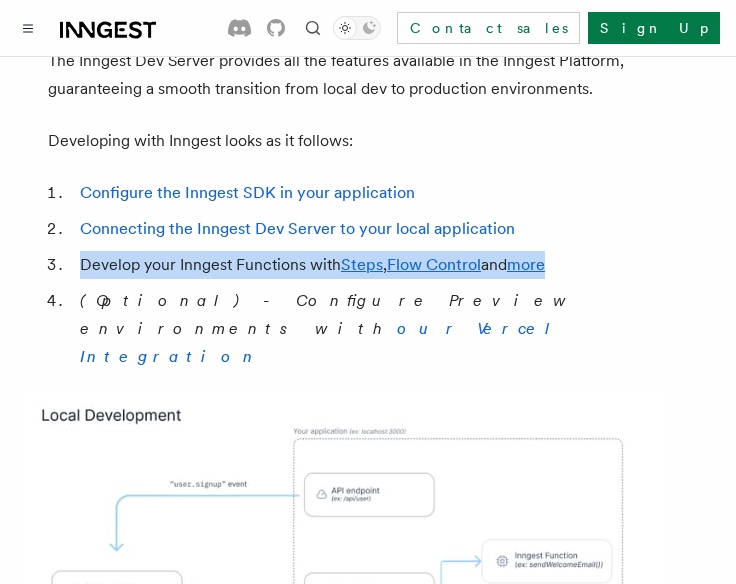 click on "Develop your Inngest Functions with  Steps ,  Flow Control  and  more" at bounding box center (381, 265) 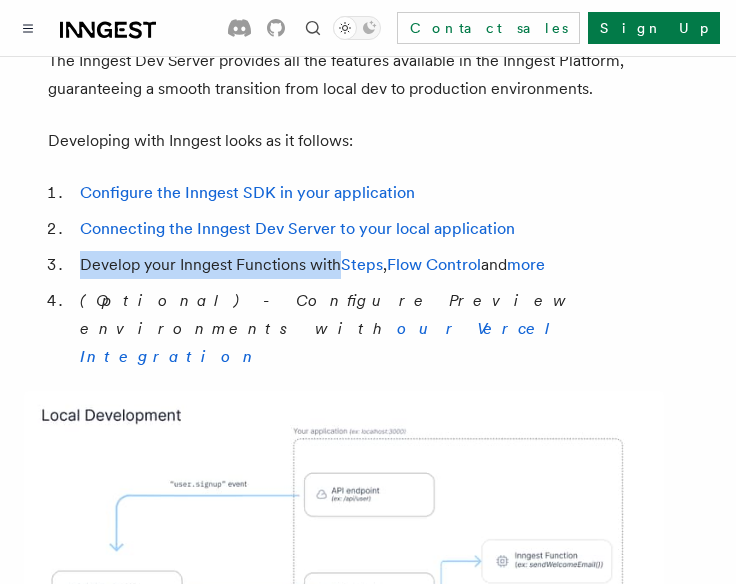 drag, startPoint x: 314, startPoint y: 216, endPoint x: 82, endPoint y: 221, distance: 232.05388 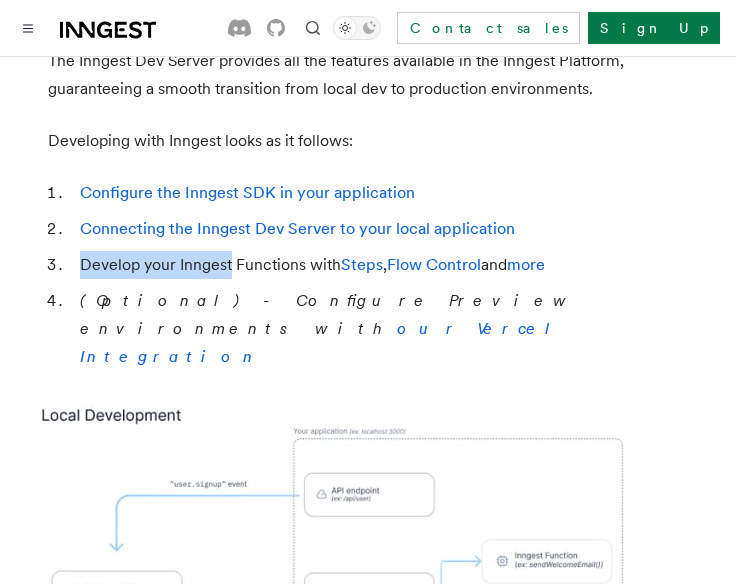 drag, startPoint x: 119, startPoint y: 229, endPoint x: 197, endPoint y: 223, distance: 78.23043 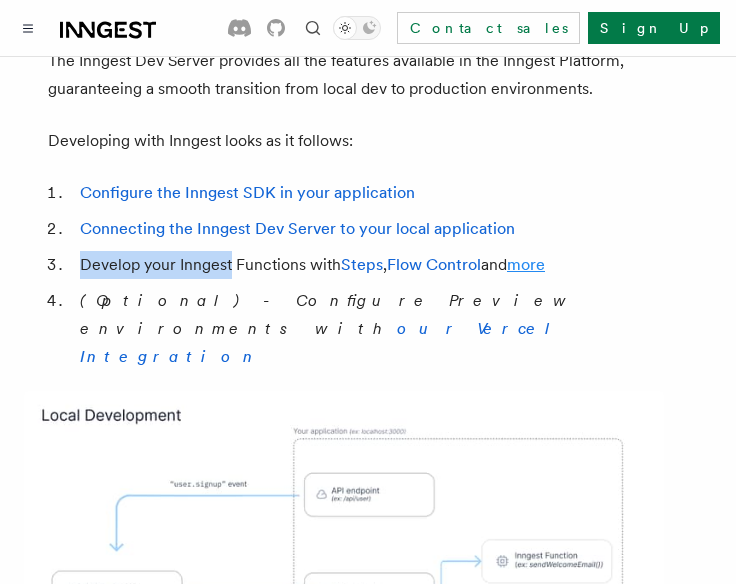 click on "more" at bounding box center (526, 264) 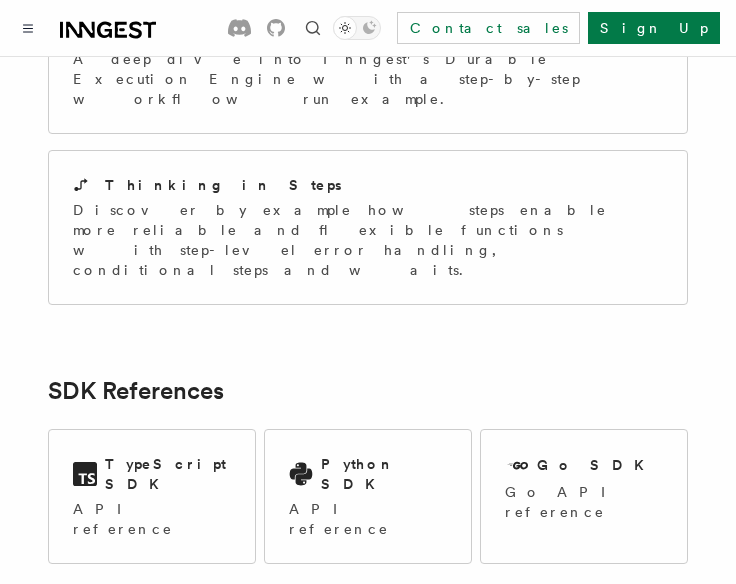scroll, scrollTop: 1810, scrollLeft: 0, axis: vertical 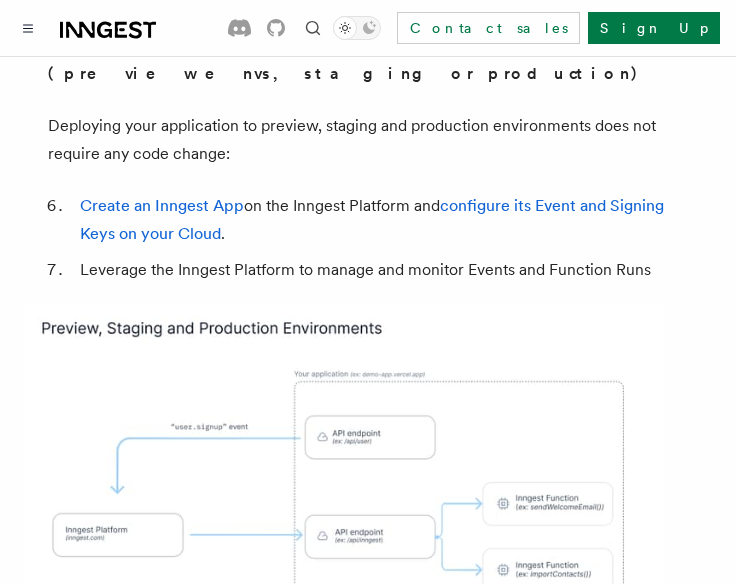 click on "Features Local development
Inngest's tooling makes it easy to develop your functions locally with any framework using the Inngest Dev Server.
The  Inngest Dev Server  is a fully-featured and  open-source  local version of the  Inngest Platform  enabling a seamless transition from your local development to feature, staging and production environments.
Get started with your favorite setup:
Inngest Dev Server Start Inngest locally with a single command. Development with Docker Run Inngest locally using Docker or Docker Compose.
Development Flow with Inngest
The Inngest Dev Server provides all the features available in the Inngest Platform, guaranteeing a smooth transition from local dev to production environments.
Developing with Inngest looks as it follows:
Configure the Inngest SDK in your application
Connecting the Inngest Dev Server to your local application
Develop your Inngest Functions with  Steps ,  Flow Control  and  more
(Optional) - Configure Preview environments with" at bounding box center (368, 326) 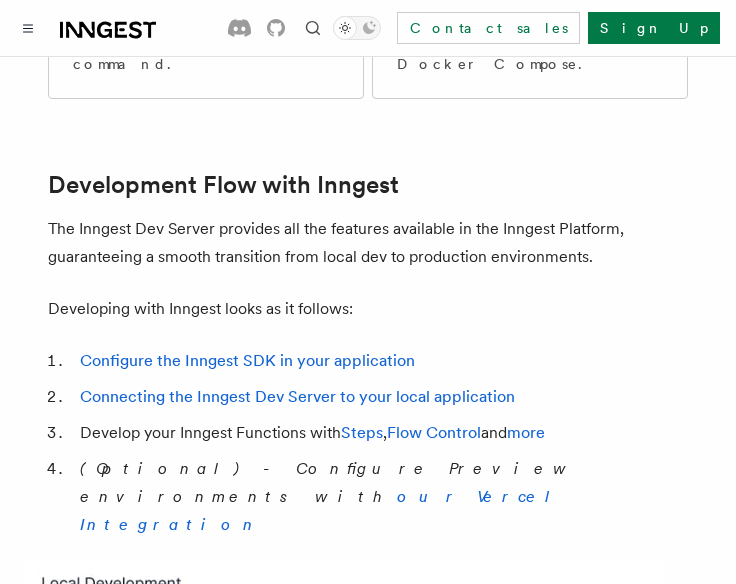 click on "Development Flow with Inngest" at bounding box center [223, 185] 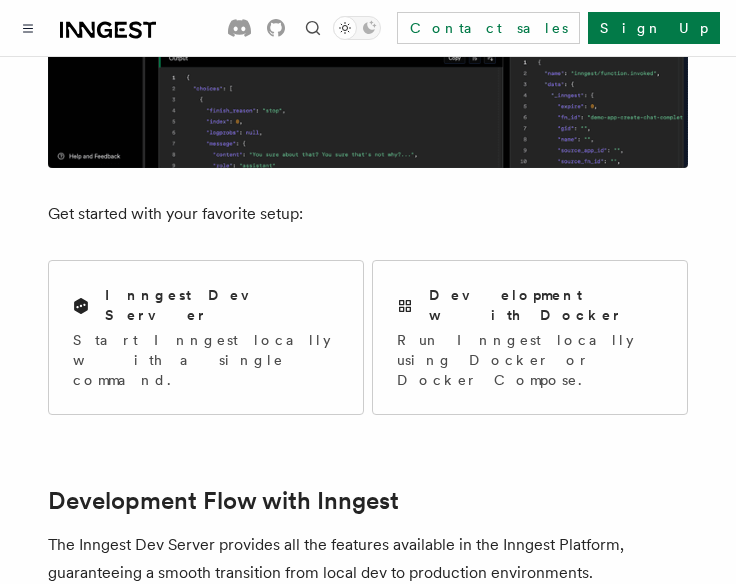 scroll, scrollTop: 586, scrollLeft: 0, axis: vertical 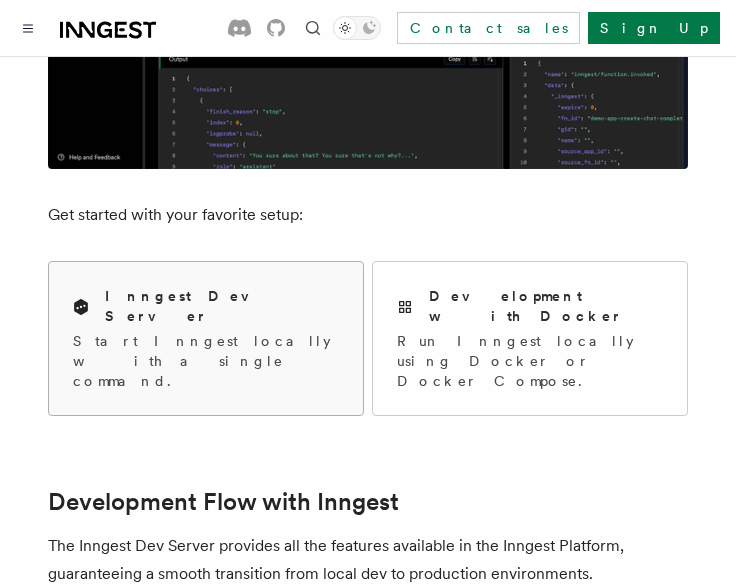 click on "Inngest Dev Server" at bounding box center [222, 306] 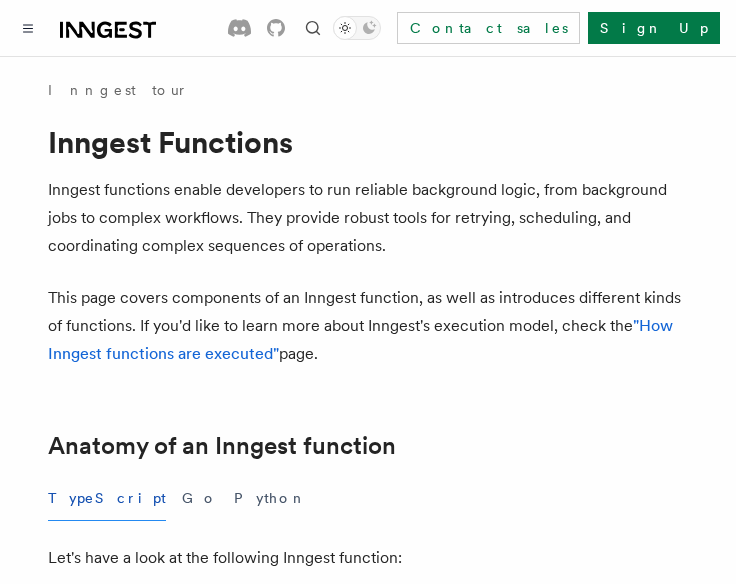 scroll, scrollTop: 0, scrollLeft: 0, axis: both 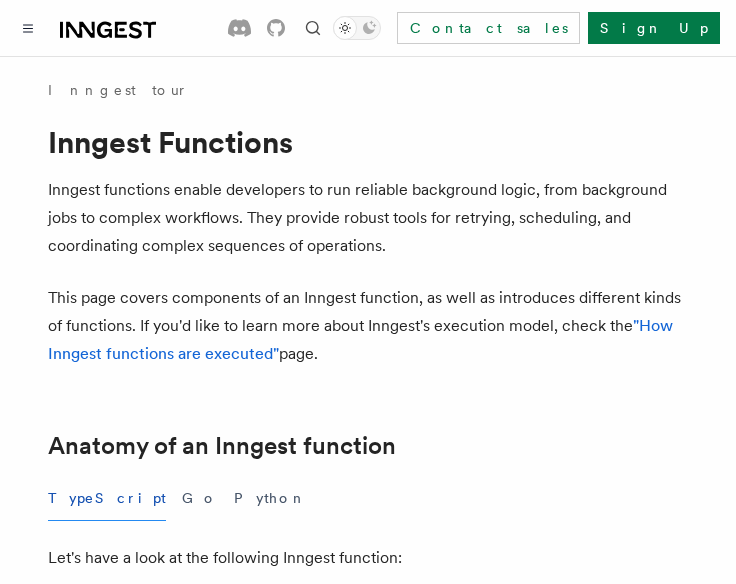 click on "Inngest functions enable developers to run reliable background logic, from background jobs to complex workflows. They provide robust tools for retrying, scheduling, and coordinating complex sequences of operations." at bounding box center (368, 218) 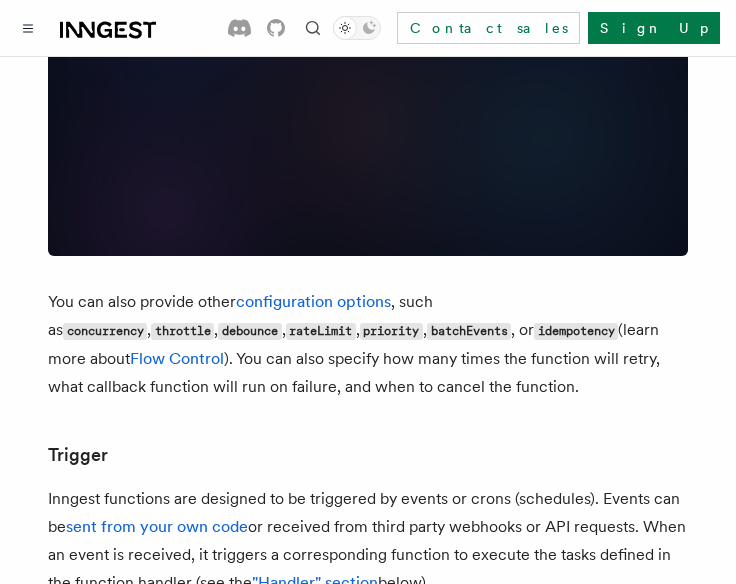 scroll, scrollTop: 1667, scrollLeft: 0, axis: vertical 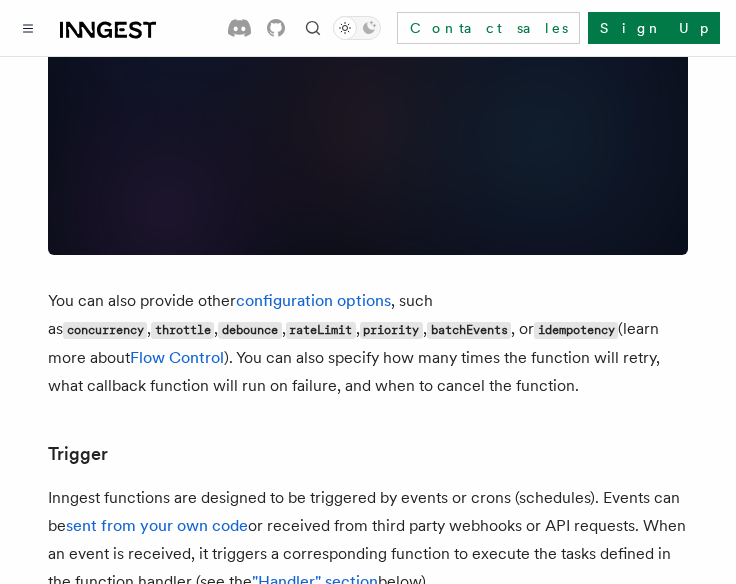 click on "You can also provide other  configuration options , such as  concurrency ,  throttle ,  debounce ,  rateLimit ,  priority ,  batchEvents , or  idempotency  (learn more about  Flow Control ). You can also specify how many times the function will retry, what callback function will run on failure, and when to cancel the function." at bounding box center [368, 343] 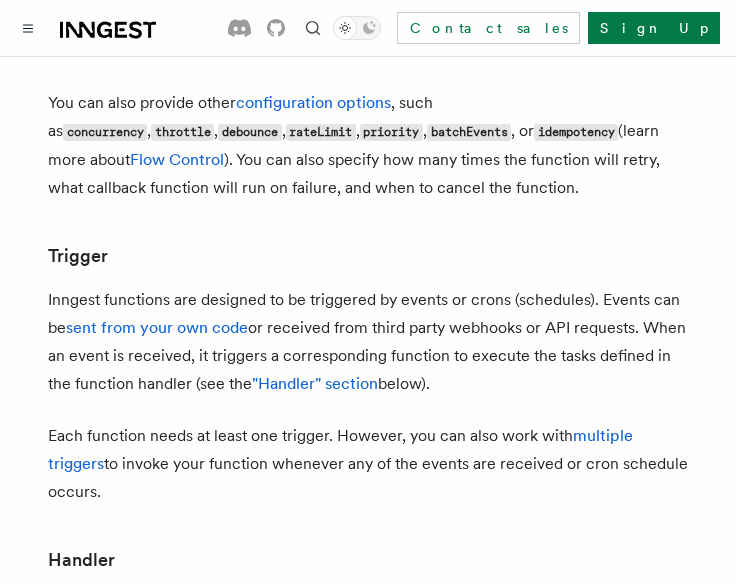 scroll, scrollTop: 1869, scrollLeft: 0, axis: vertical 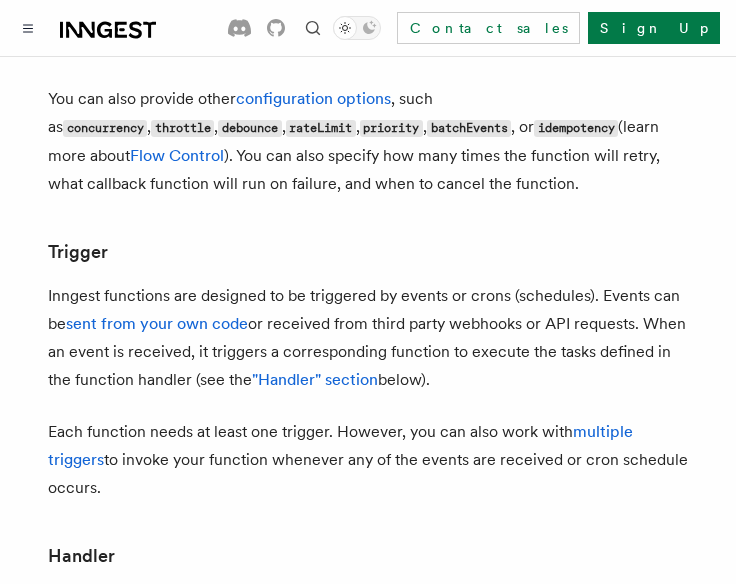 click on "Inngest functions are designed to be triggered by events or crons (schedules). Events can be  sent from your own code  or received from third party webhooks or API requests. When an event is received, it triggers a corresponding function to execute the tasks defined in the function handler (see the  "Handler" section  below)." at bounding box center [368, 338] 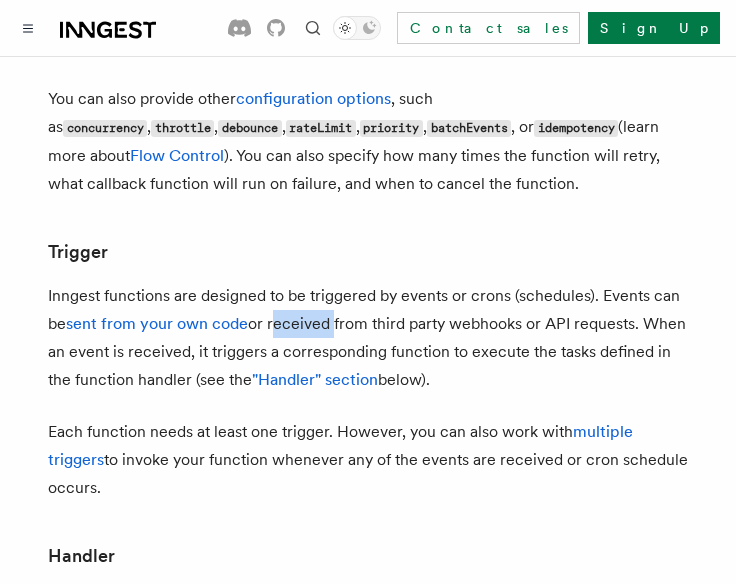 click on "Inngest functions are designed to be triggered by events or crons (schedules). Events can be  sent from your own code  or received from third party webhooks or API requests. When an event is received, it triggers a corresponding function to execute the tasks defined in the function handler (see the  "Handler" section  below)." at bounding box center [368, 338] 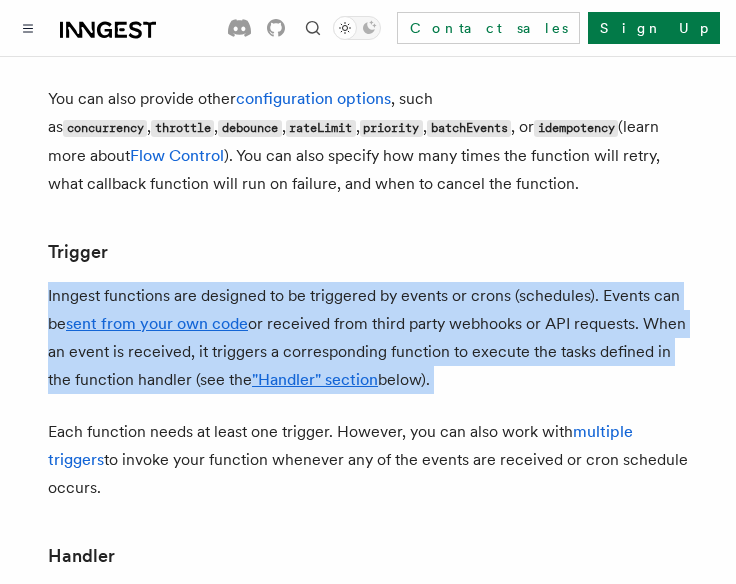 click on "Inngest functions are designed to be triggered by events or crons (schedules). Events can be  sent from your own code  or received from third party webhooks or API requests. When an event is received, it triggers a corresponding function to execute the tasks defined in the function handler (see the  "Handler" section  below)." at bounding box center [368, 338] 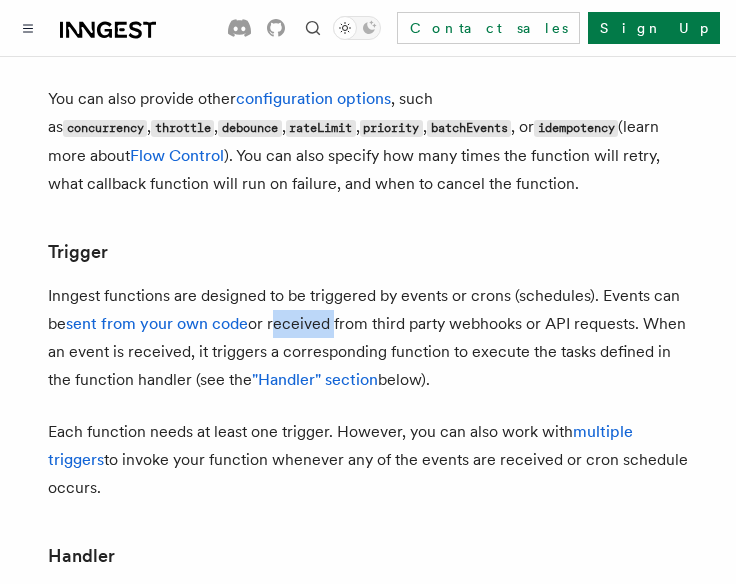 click on "Inngest functions are designed to be triggered by events or crons (schedules). Events can be  sent from your own code  or received from third party webhooks or API requests. When an event is received, it triggers a corresponding function to execute the tasks defined in the function handler (see the  "Handler" section  below)." at bounding box center [368, 338] 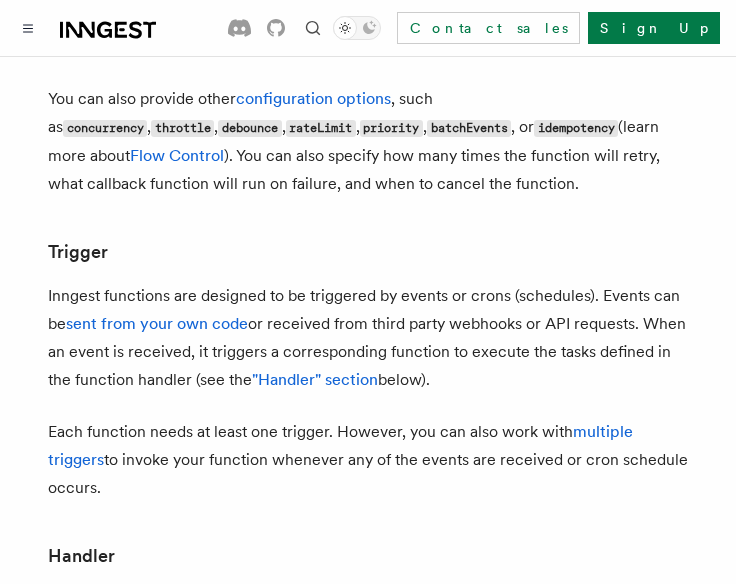 click on "Inngest functions are designed to be triggered by events or crons (schedules). Events can be  sent from your own code  or received from third party webhooks or API requests. When an event is received, it triggers a corresponding function to execute the tasks defined in the function handler (see the  "Handler" section  below)." at bounding box center (368, 338) 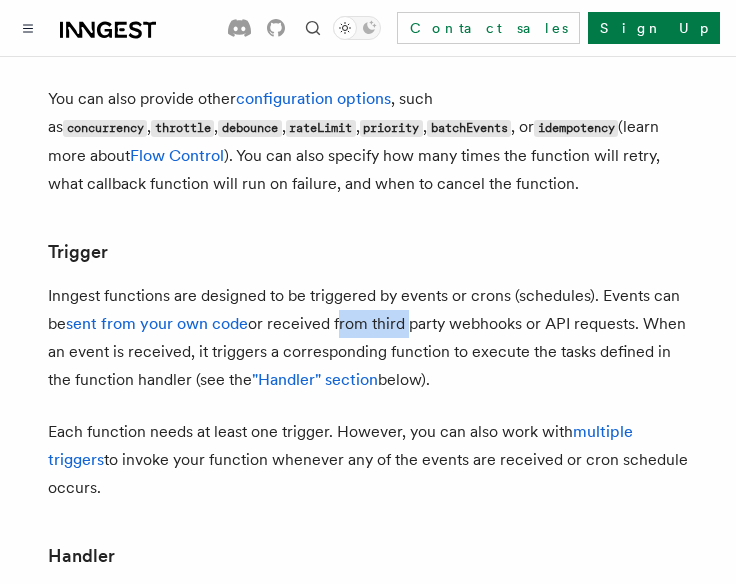drag, startPoint x: 344, startPoint y: 297, endPoint x: 391, endPoint y: 299, distance: 47.042534 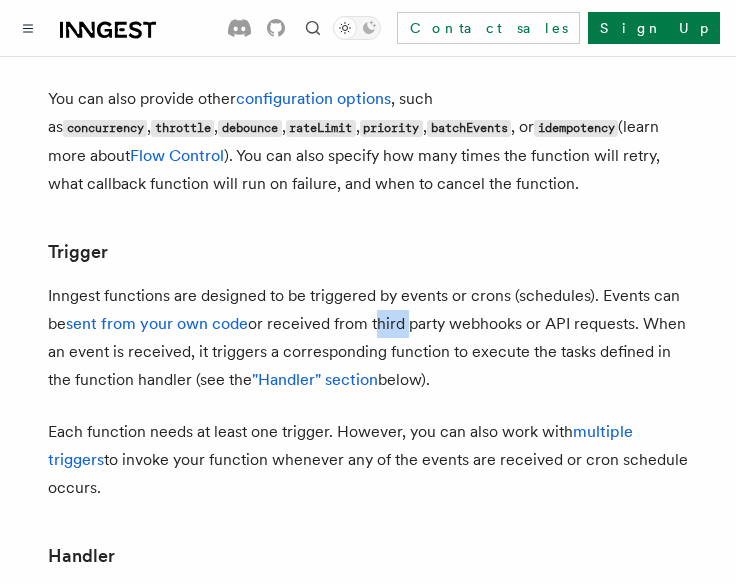 click on "Inngest functions are designed to be triggered by events or crons (schedules). Events can be  sent from your own code  or received from third party webhooks or API requests. When an event is received, it triggers a corresponding function to execute the tasks defined in the function handler (see the  "Handler" section  below)." at bounding box center [368, 338] 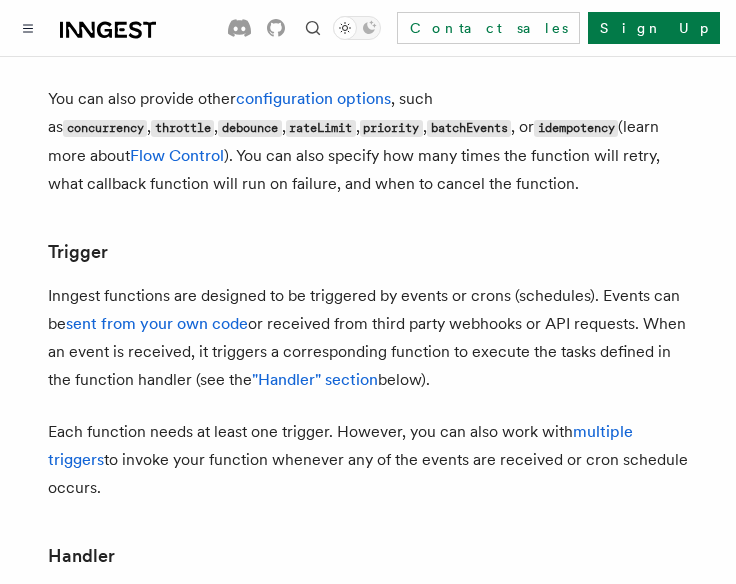 click on "Inngest functions are designed to be triggered by events or crons (schedules). Events can be  sent from your own code  or received from third party webhooks or API requests. When an event is received, it triggers a corresponding function to execute the tasks defined in the function handler (see the  "Handler" section  below)." at bounding box center [368, 338] 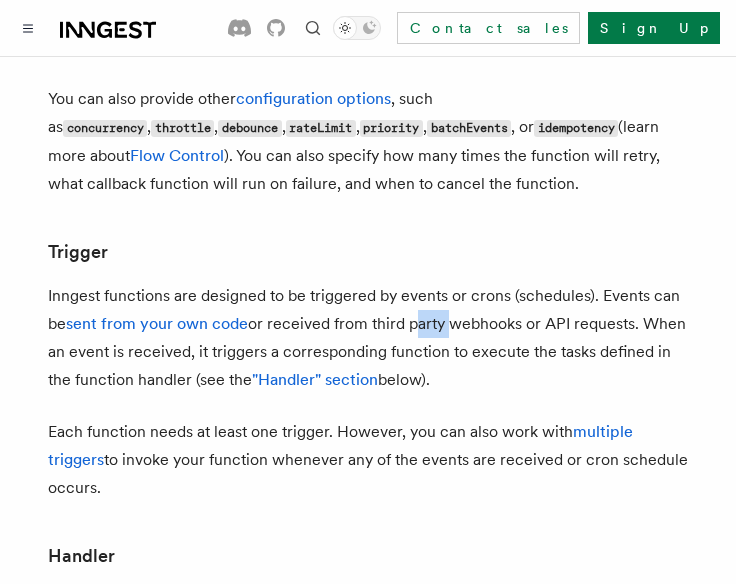 click on "Inngest functions are designed to be triggered by events or crons (schedules). Events can be  sent from your own code  or received from third party webhooks or API requests. When an event is received, it triggers a corresponding function to execute the tasks defined in the function handler (see the  "Handler" section  below)." at bounding box center [368, 338] 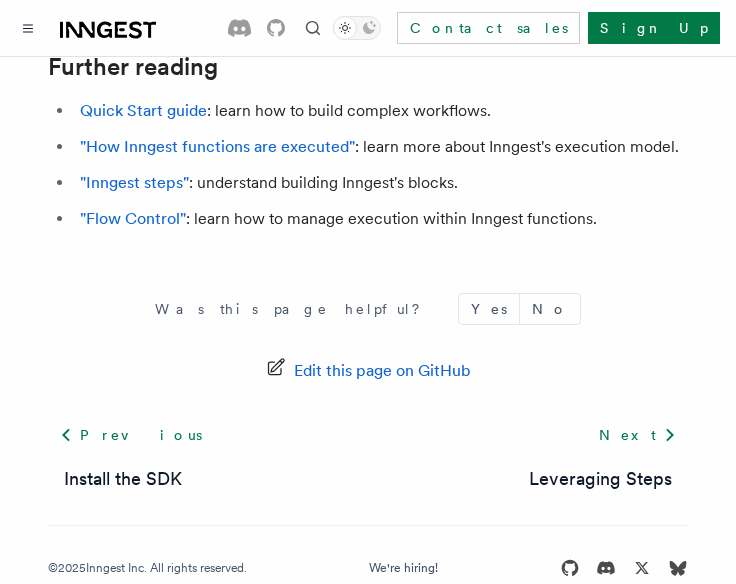 scroll, scrollTop: 4585, scrollLeft: 0, axis: vertical 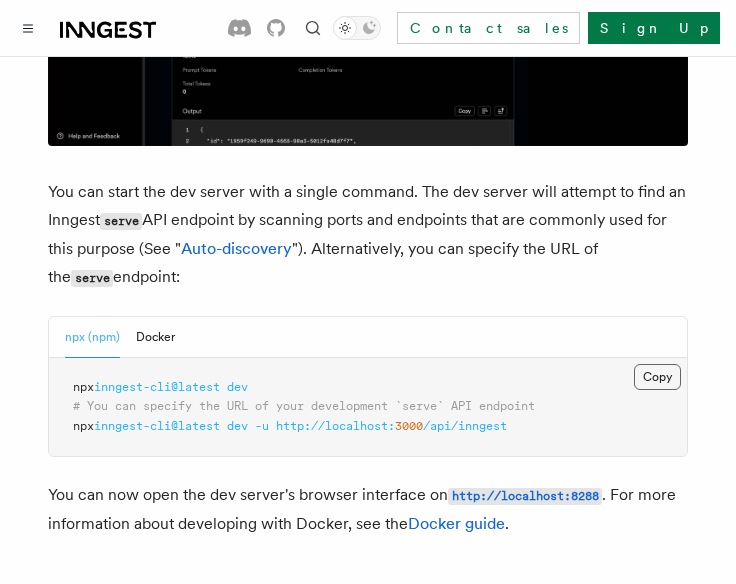 click on "Copy Copied" at bounding box center (657, 377) 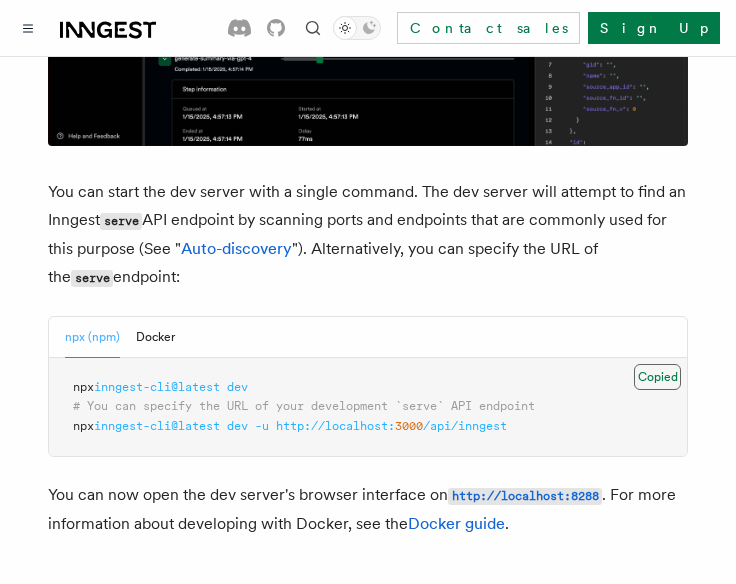 click on "Copy Copied" at bounding box center (657, 377) 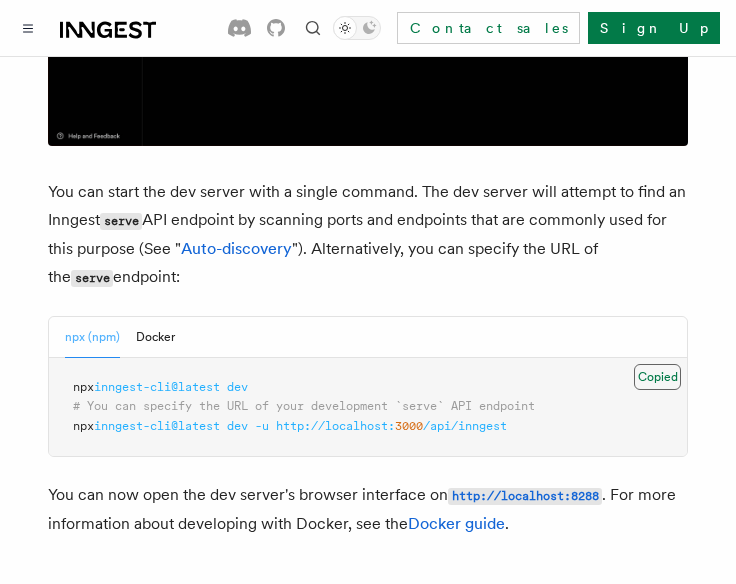 click on "Copy Copied" at bounding box center (657, 377) 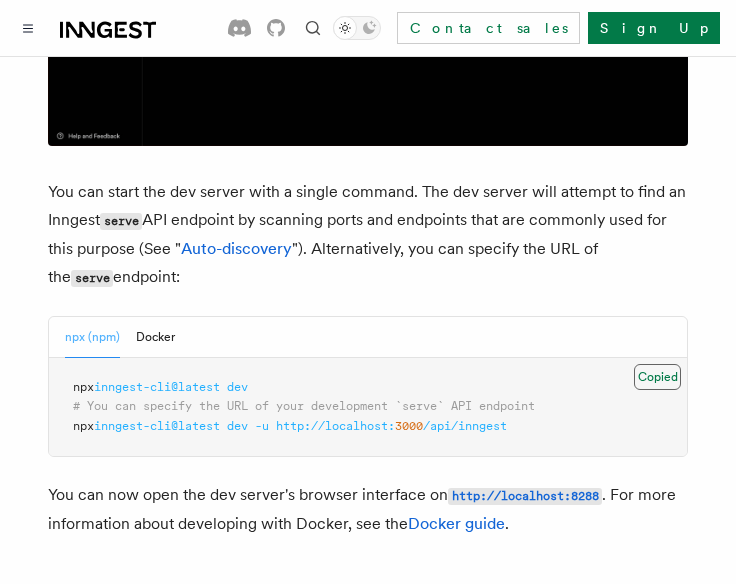 click on "Copy Copied" at bounding box center (657, 377) 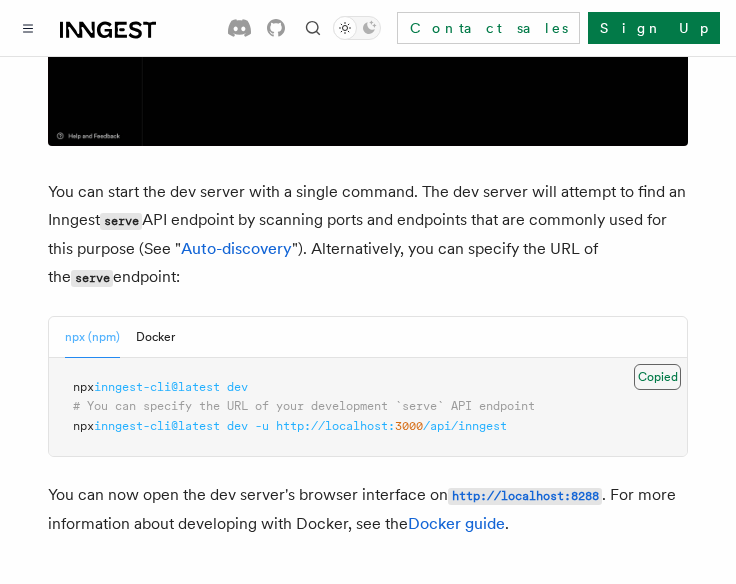 click on "Copy Copied" at bounding box center [657, 377] 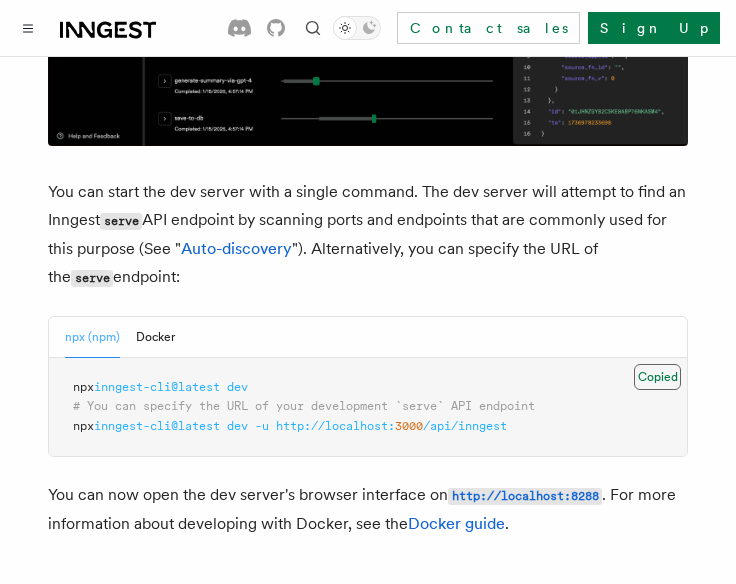 click on "Copy Copied" at bounding box center [657, 377] 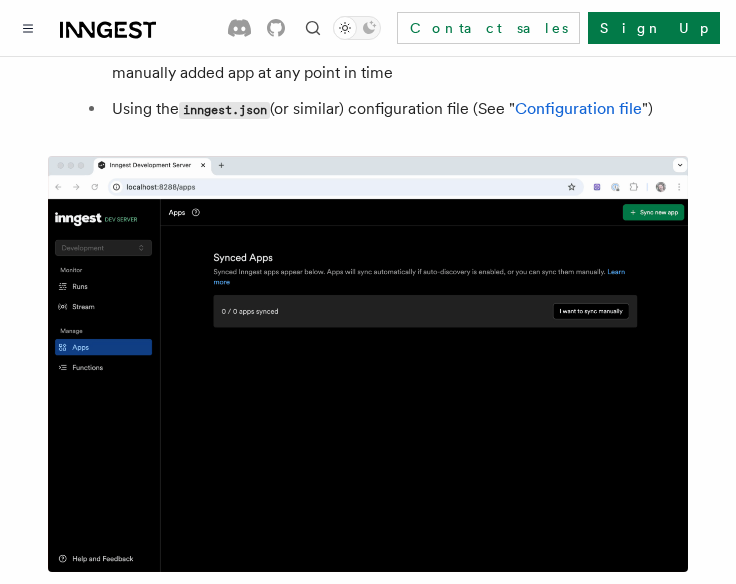 scroll, scrollTop: 1483, scrollLeft: 0, axis: vertical 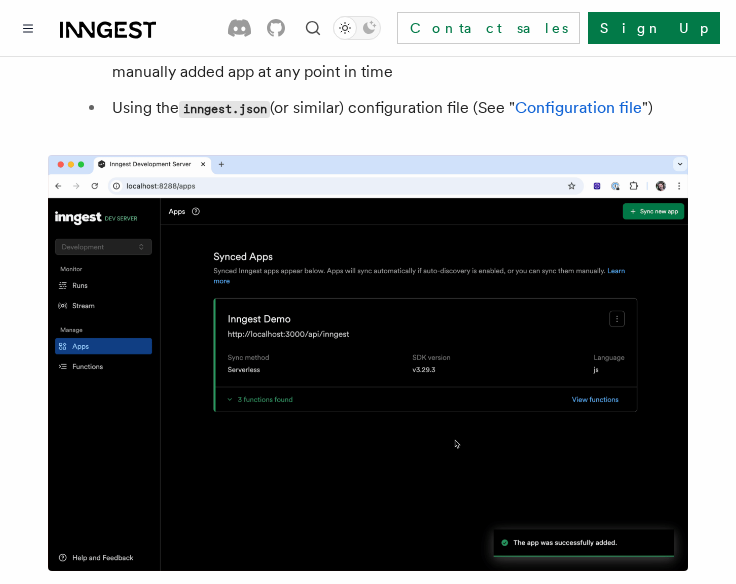 click on "Features Local Development Inngest Dev Server
The Inngest dev server is an  open source  environment that:
Runs a fast, in-memory version of Inngest on your machine
Provides a browser interface for sending events and viewing events and function runs
You can start the dev server with a single command. The dev server will attempt to find an Inngest  serve  API endpoint by scanning ports and endpoints that are commonly used for this purpose (See " Auto-discovery "). Alternatively, you can specify the URL of the  serve  endpoint:
npx (npm) Docker Copy Copied npx  inngest-cli@latest   dev
# You can specify the URL of your development `serve` API endpoint
npx  inngest-cli@latest   dev   -u   http://[IP_ADDRESS]: [PORT] /api/inngest
You can now open the dev server's browser interface on  http://[IP_ADDRESS]: [PORT] . For more information about developing with Docker, see the  Docker guide .
Connecting apps to the Dev Server
There are two ways to connect apps to the Dev Server:
Automatically ")" at bounding box center (368, 2397) 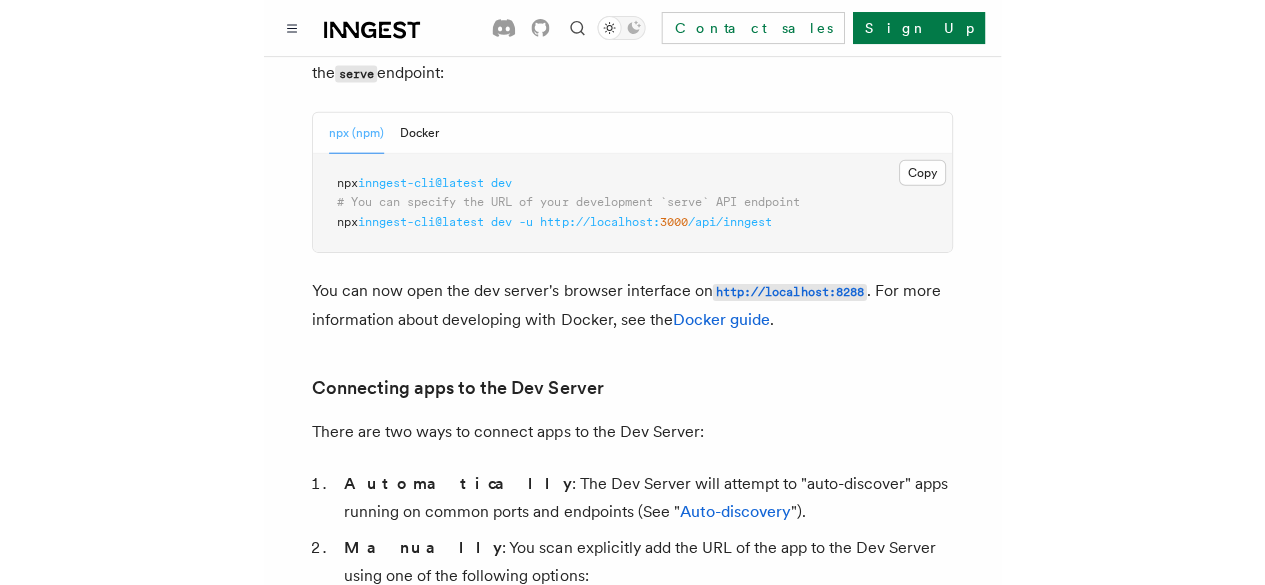 scroll, scrollTop: 772, scrollLeft: 0, axis: vertical 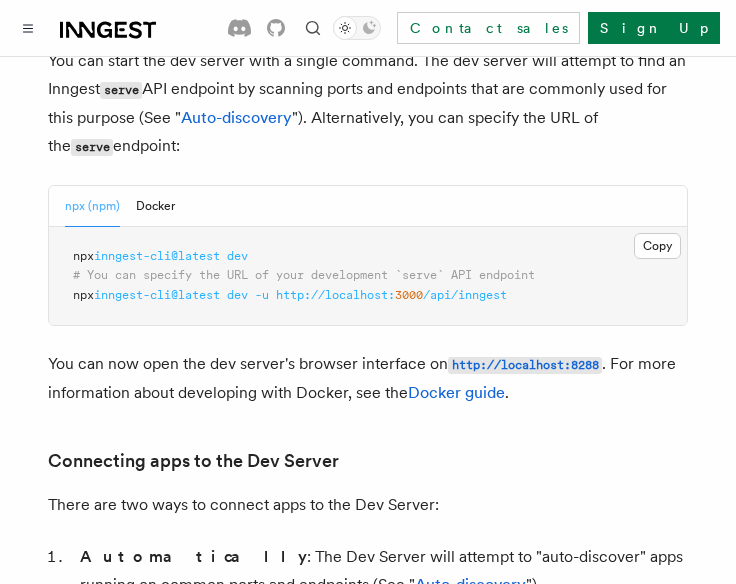 click at bounding box center [223, 256] 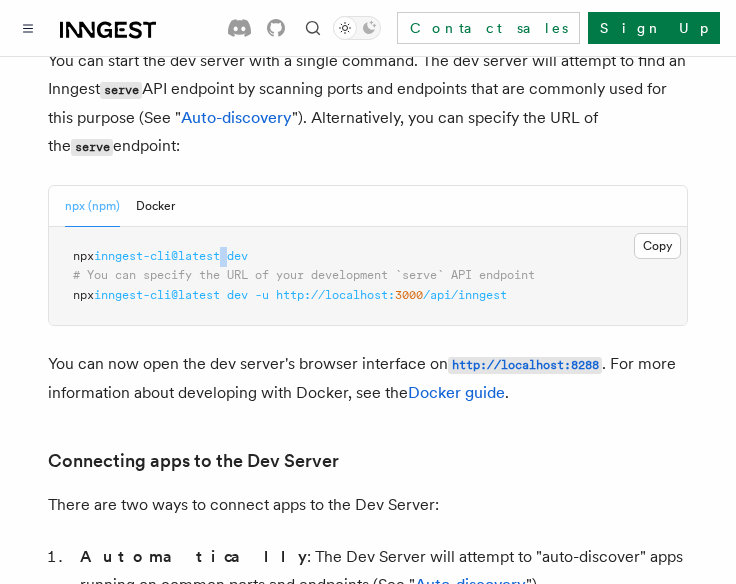 click at bounding box center [223, 256] 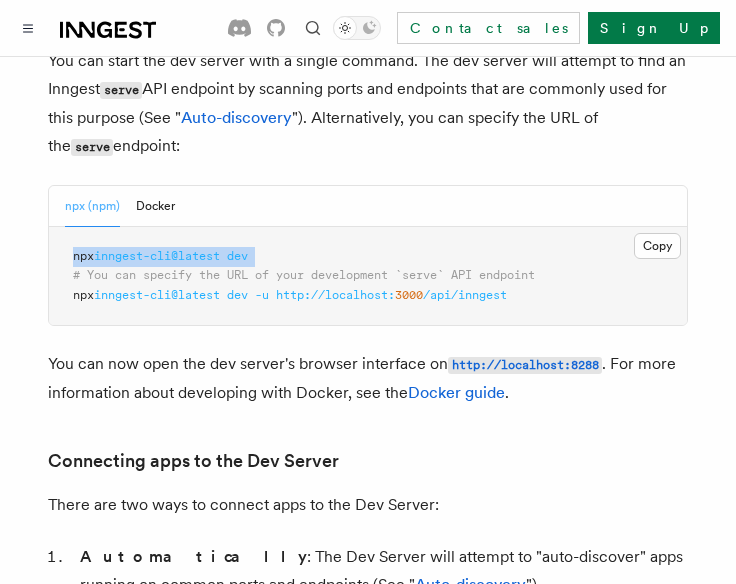 click at bounding box center [223, 256] 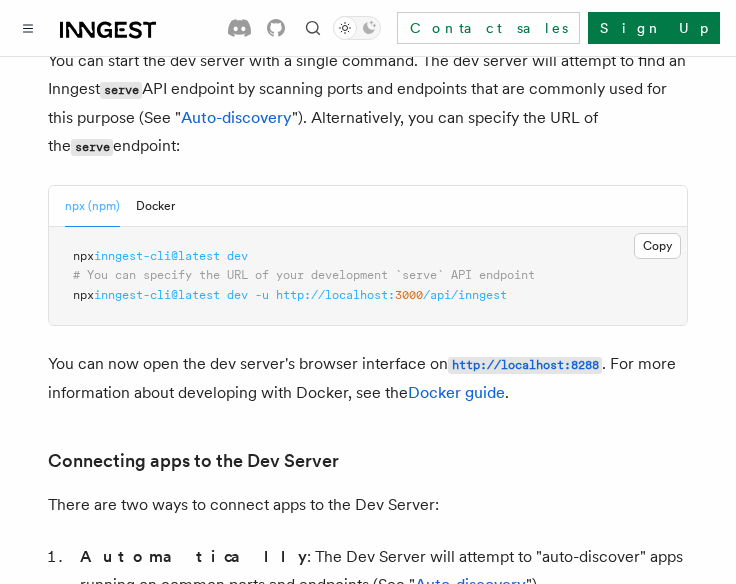 click on "npx  inngest-cli@latest   dev
# You can specify the URL of your development `serve` API endpoint
npx  inngest-cli@latest   dev   -u   http://localhost: 3000 /api/inngest" at bounding box center (368, 276) 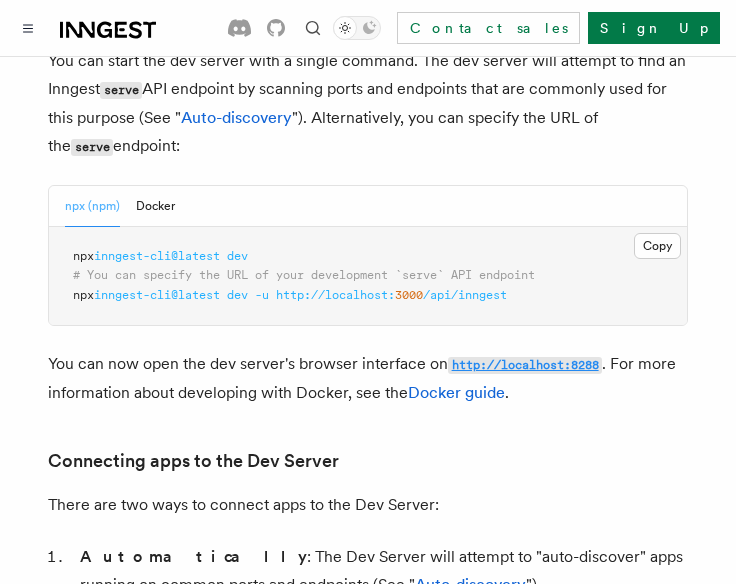 click on "http://localhost:8288" at bounding box center (525, 365) 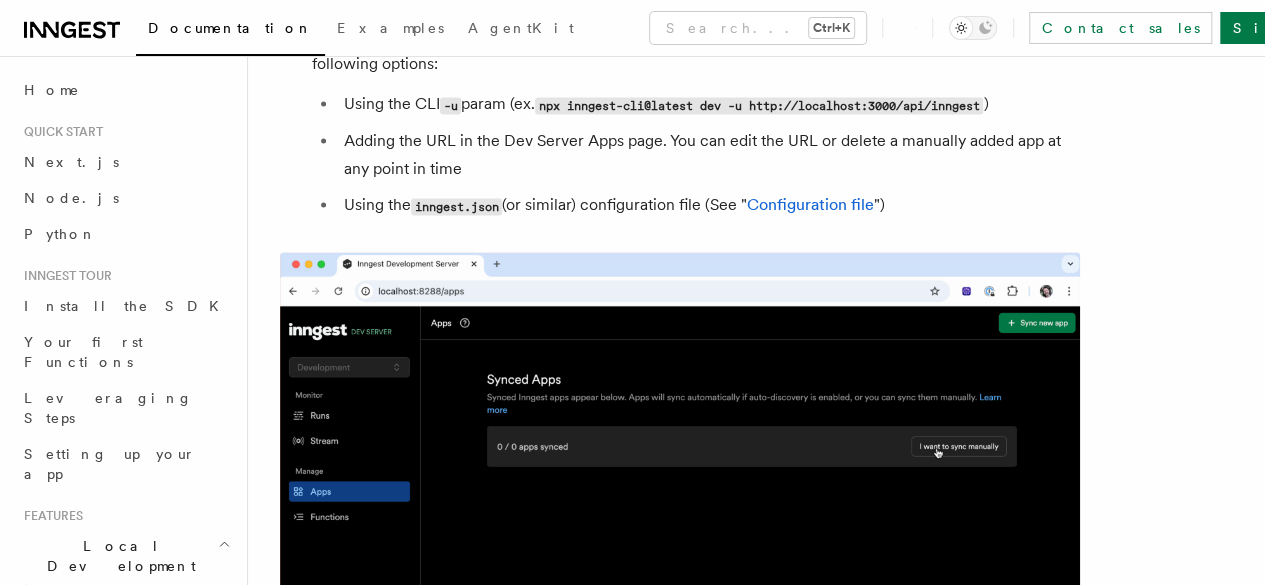 scroll, scrollTop: 1428, scrollLeft: 0, axis: vertical 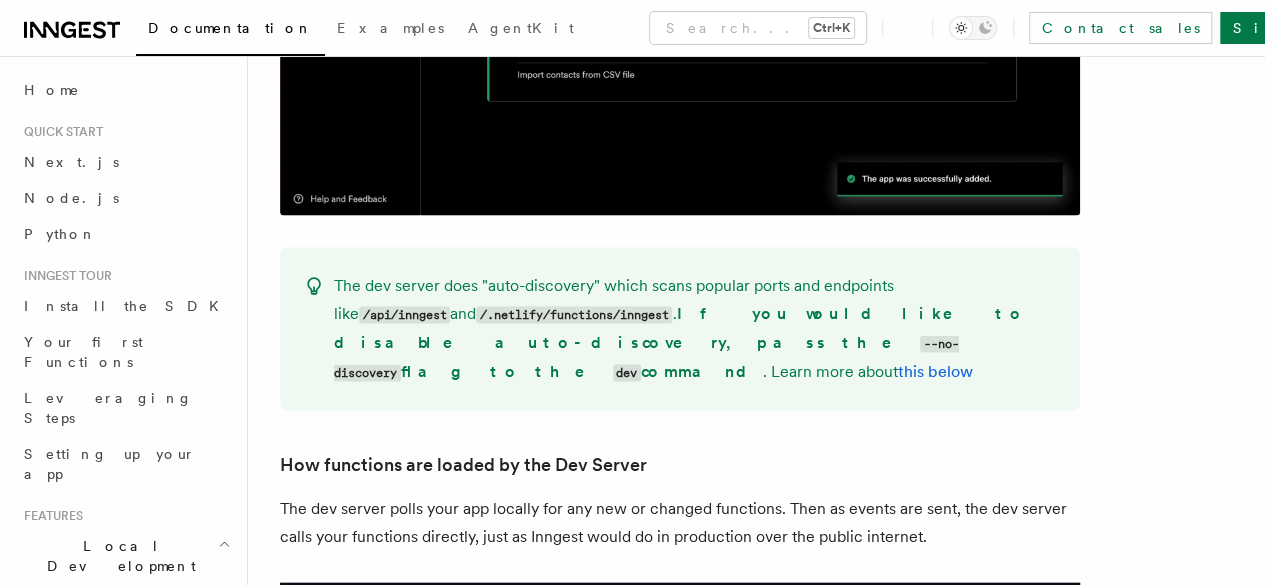 click on "/.netlify/functions/inngest" at bounding box center [574, 315] 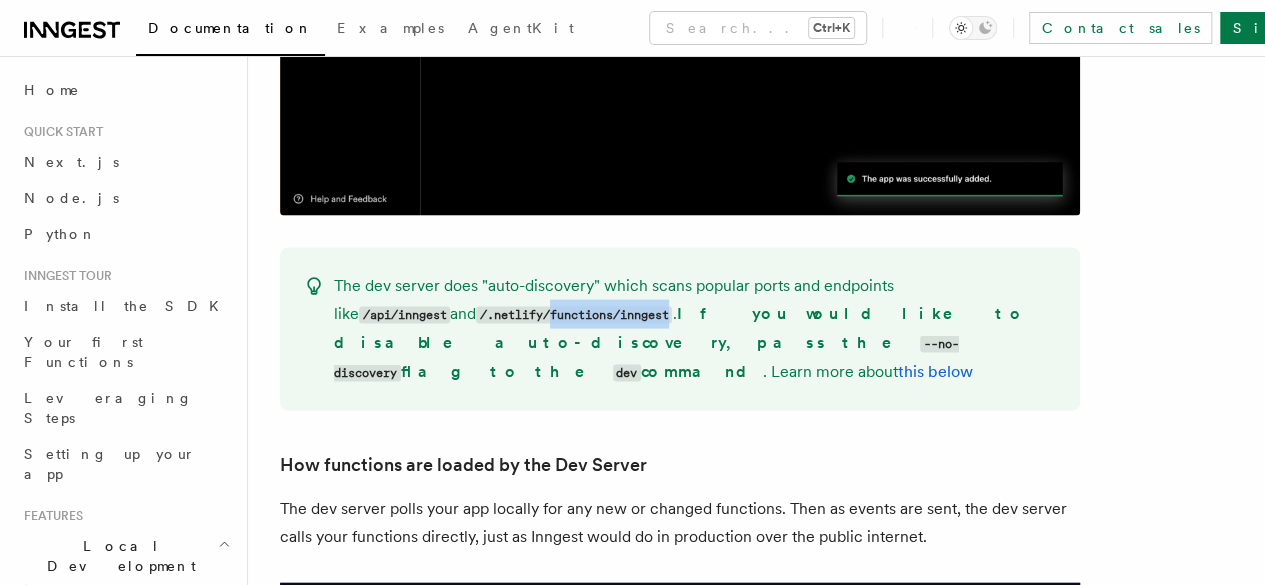 drag, startPoint x: 578, startPoint y: 257, endPoint x: 626, endPoint y: 257, distance: 48 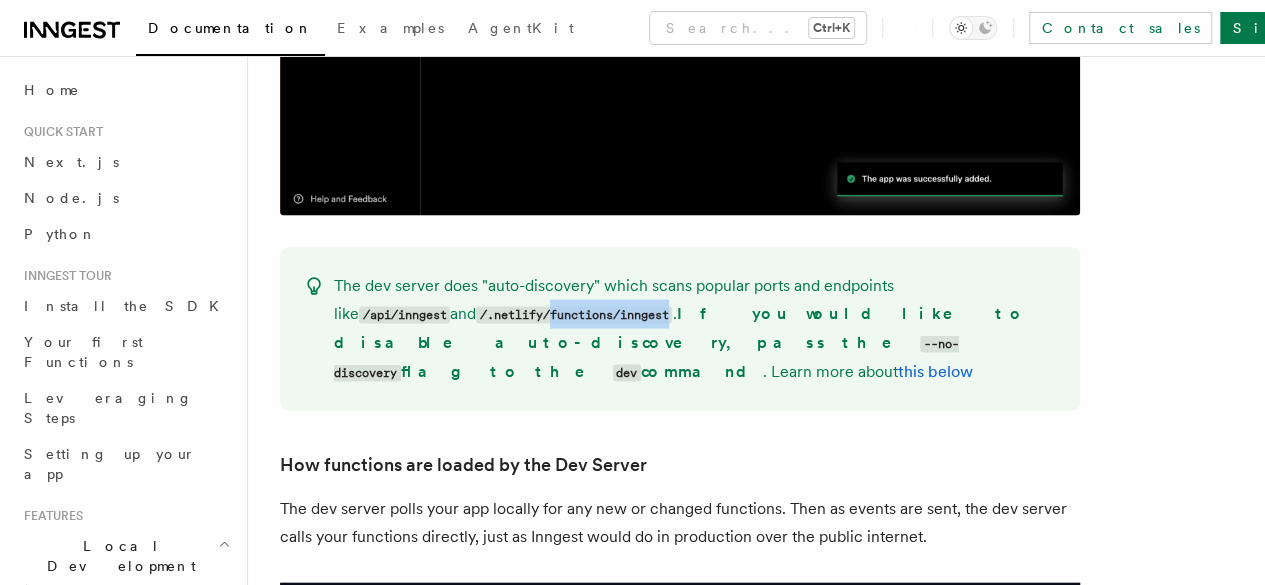 click on "/.netlify/functions/inngest" at bounding box center [574, 315] 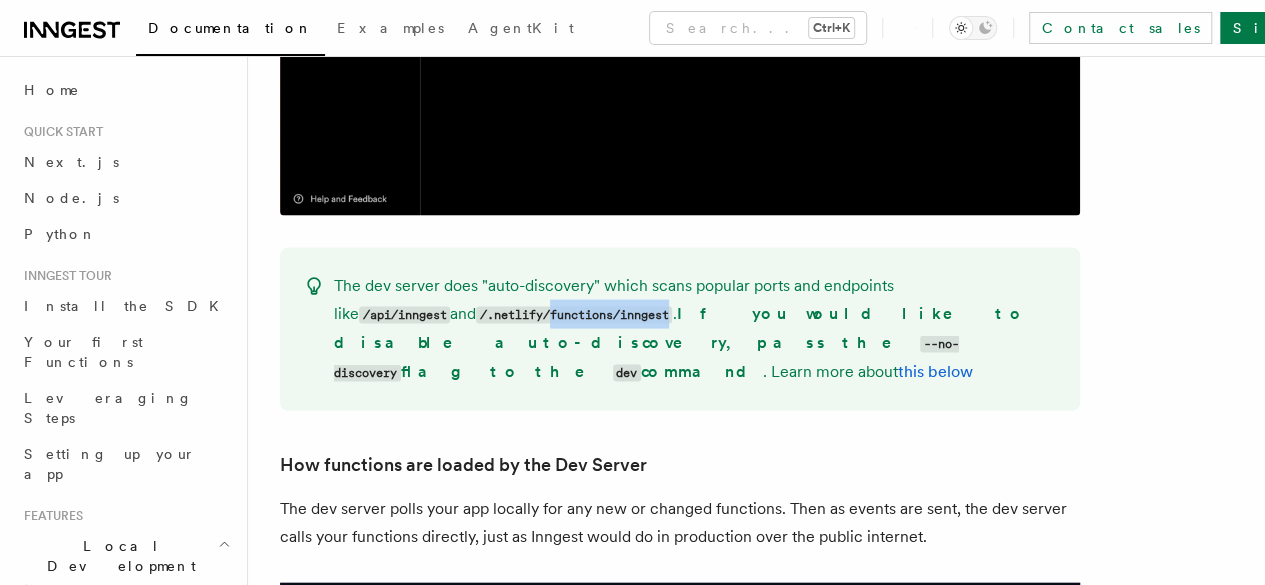 click on "/.netlify/functions/inngest" at bounding box center [574, 315] 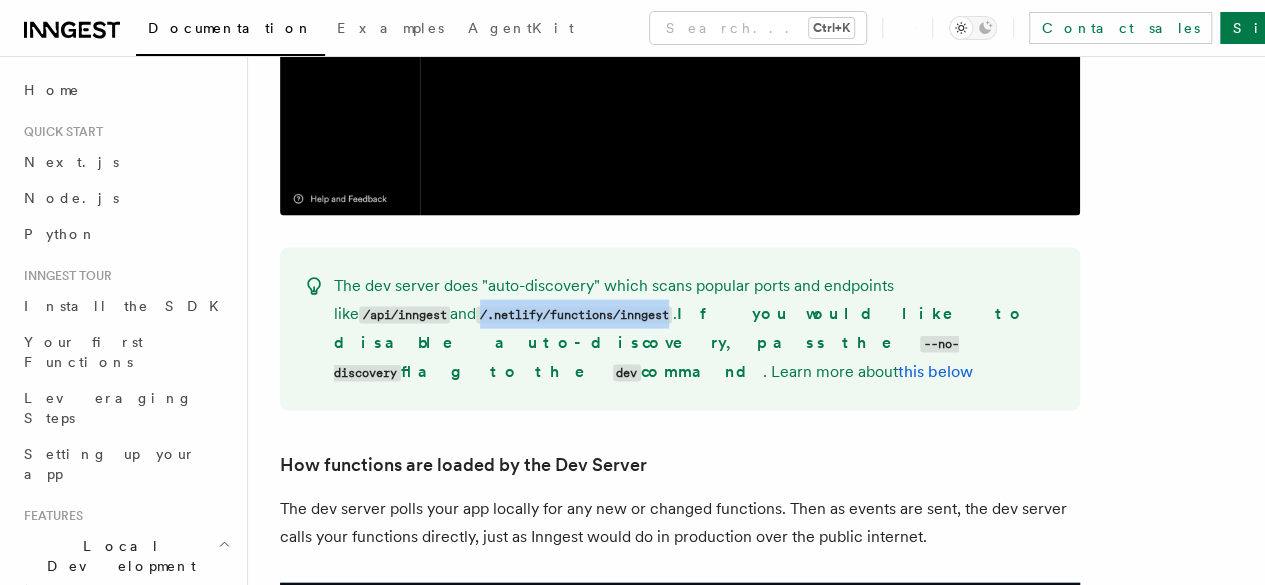 drag, startPoint x: 626, startPoint y: 257, endPoint x: 464, endPoint y: 254, distance: 162.02777 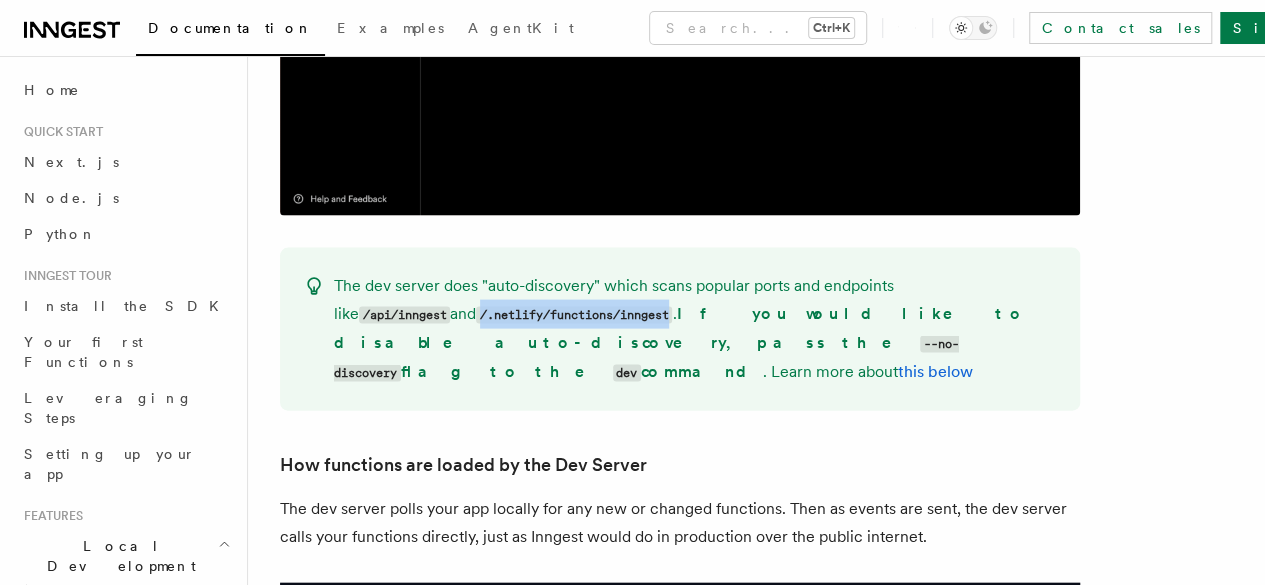 click on "/.netlify/functions/inngest" at bounding box center [574, 315] 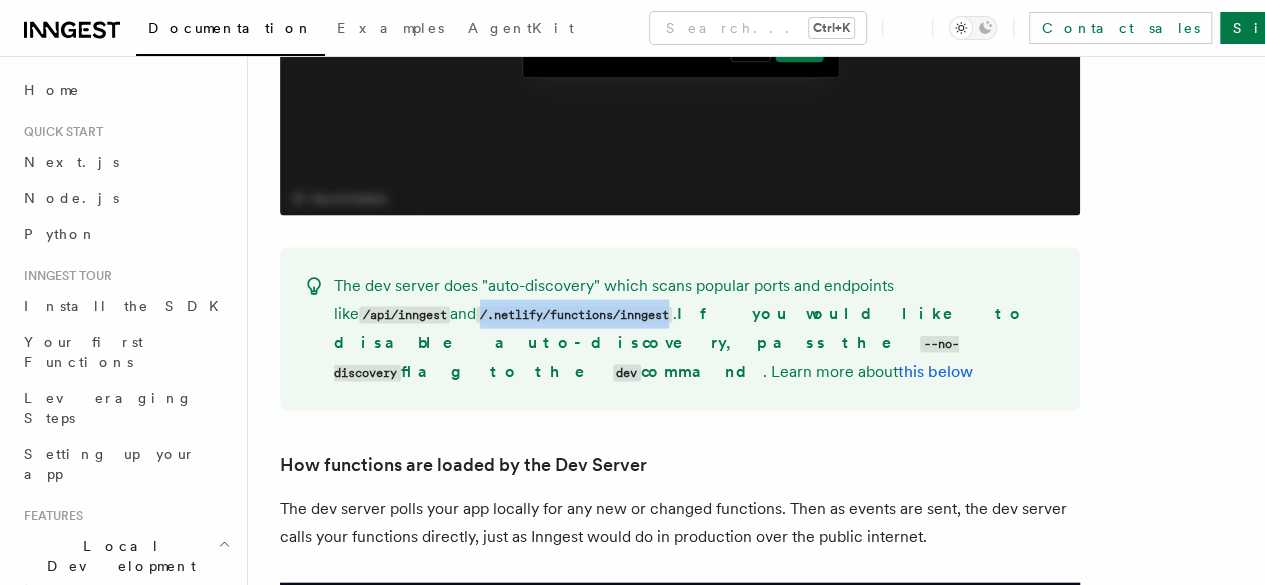 click on "/.netlify/functions/inngest" at bounding box center [574, 315] 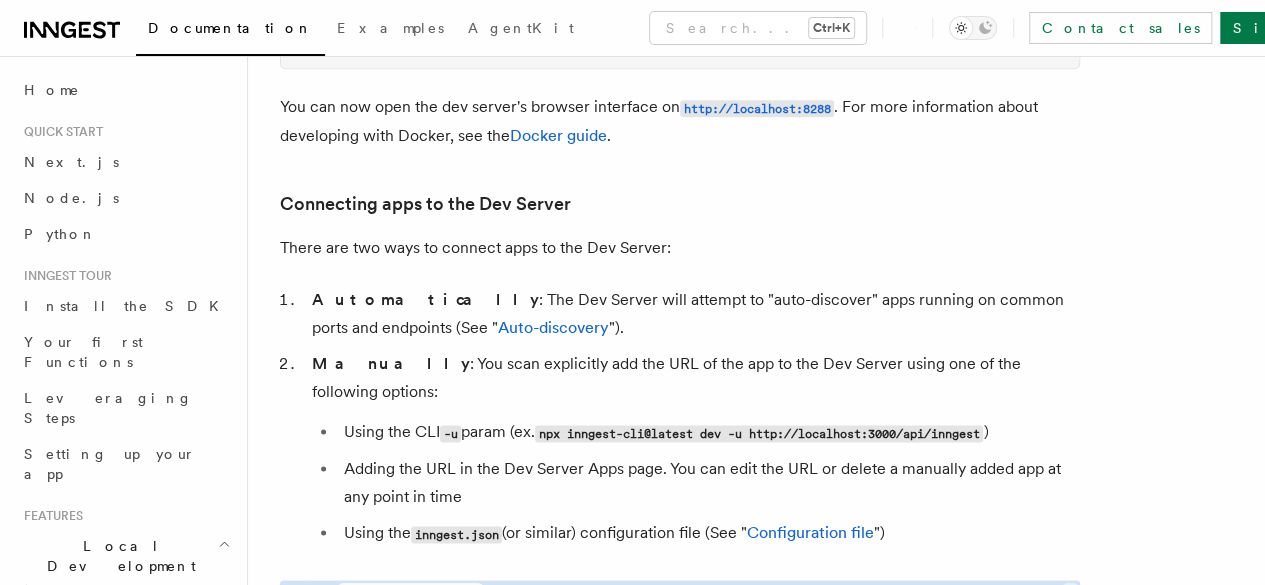 scroll, scrollTop: 1067, scrollLeft: 0, axis: vertical 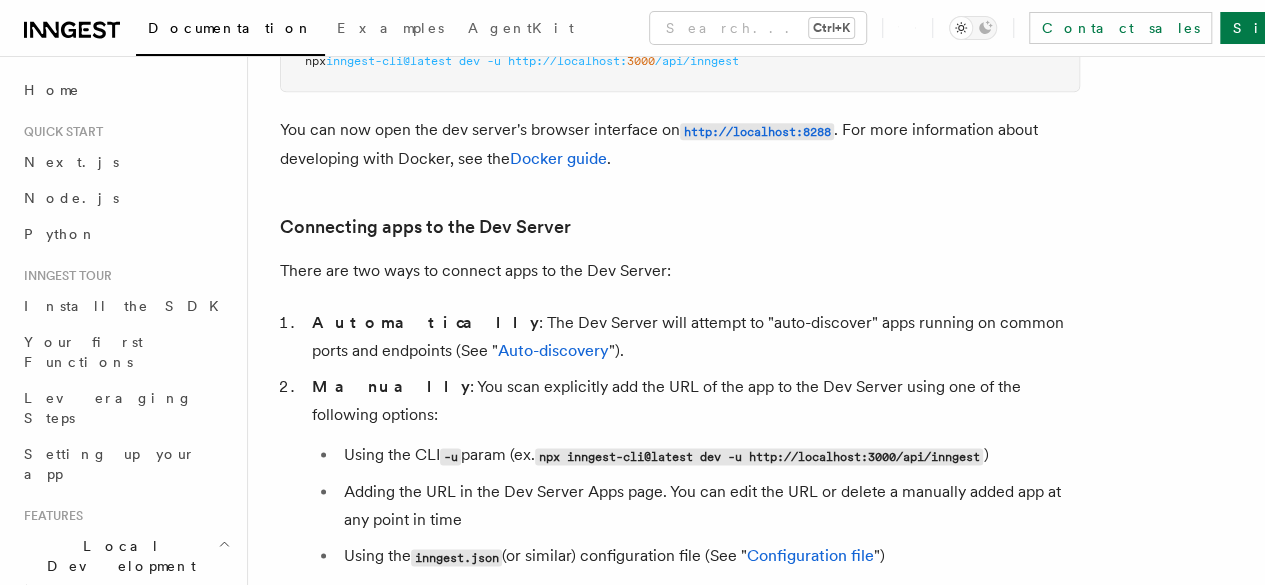 click on "Features Local Development Inngest Dev Server
The Inngest dev server is an  open source  environment that:
Runs a fast, in-memory version of Inngest on your machine
Provides a browser interface for sending events and viewing events and function runs
You can start the dev server with a single command. The dev server will attempt to find an Inngest  serve  API endpoint by scanning ports and endpoints that are commonly used for this purpose (See " Auto-discovery "). Alternatively, you can specify the URL of the  serve  endpoint:
npx (npm) Docker Copy Copied npx  inngest-cli@latest   dev
# You can specify the URL of your development `serve` API endpoint
npx  inngest-cli@latest   dev   -u   http://[IP_ADDRESS]: [PORT] /api/inngest
You can now open the dev server's browser interface on  http://[IP_ADDRESS]: [PORT] . For more information about developing with Docker, see the  Docker guide .
Connecting apps to the Dev Server
There are two ways to connect apps to the Dev Server:
Automatically ")" at bounding box center [756, 2802] 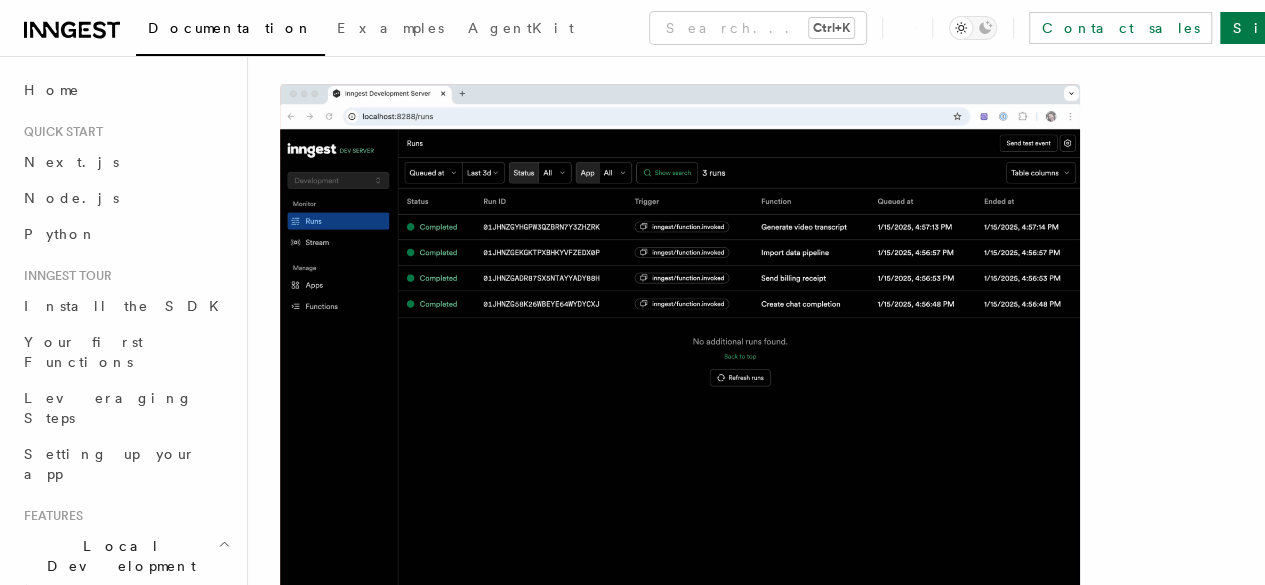 scroll, scrollTop: 0, scrollLeft: 0, axis: both 